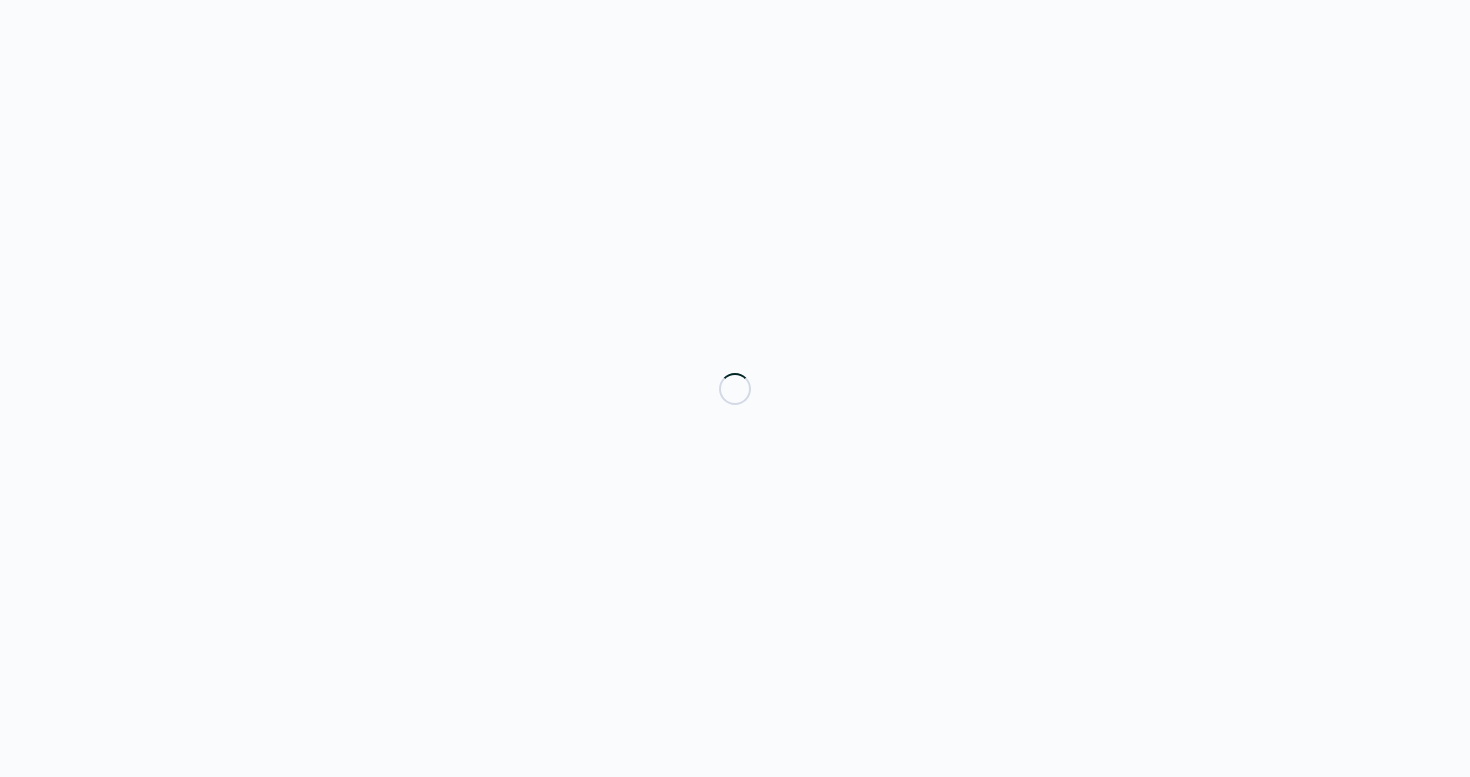 scroll, scrollTop: 0, scrollLeft: 0, axis: both 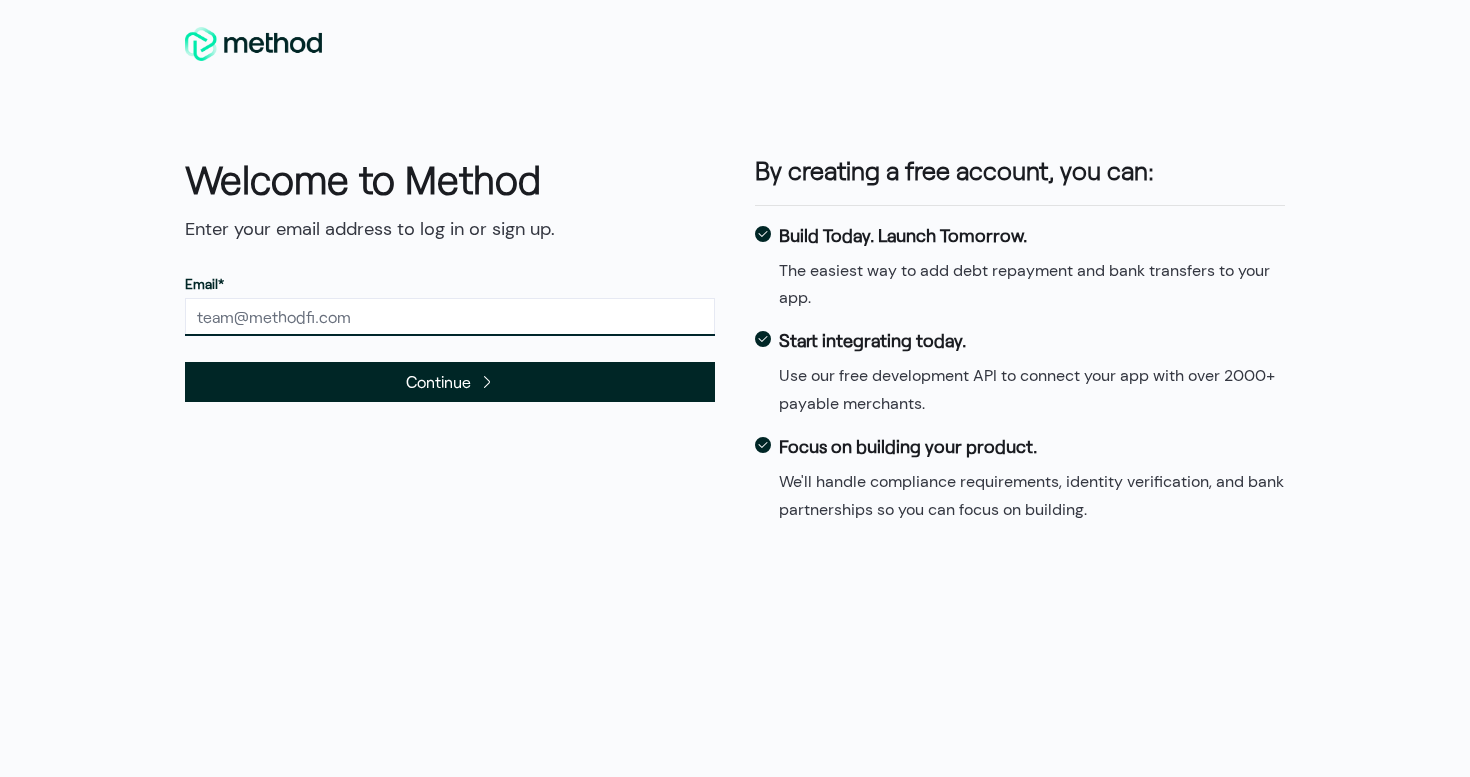 click at bounding box center (450, 317) 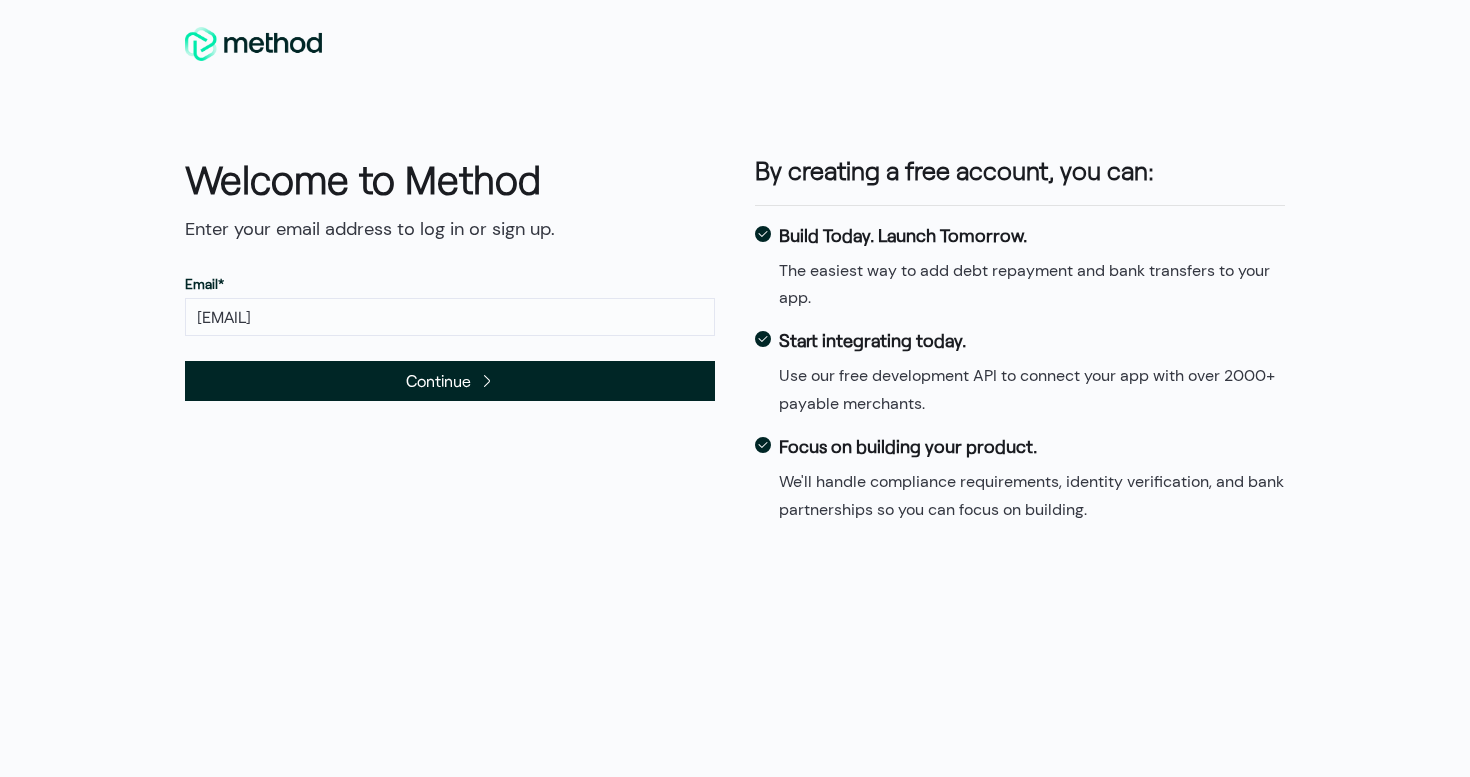 click on "Continue" at bounding box center [450, 381] 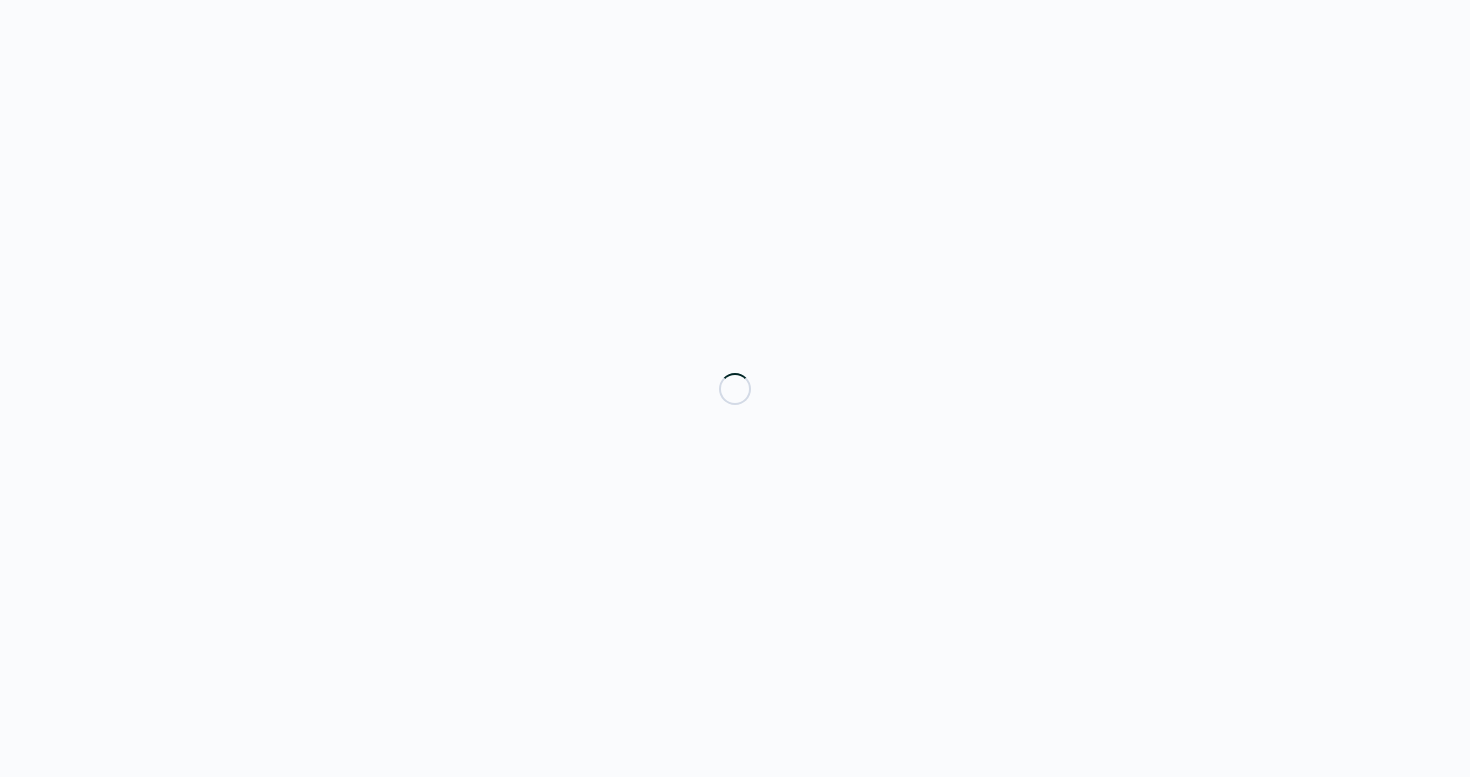 scroll, scrollTop: 0, scrollLeft: 0, axis: both 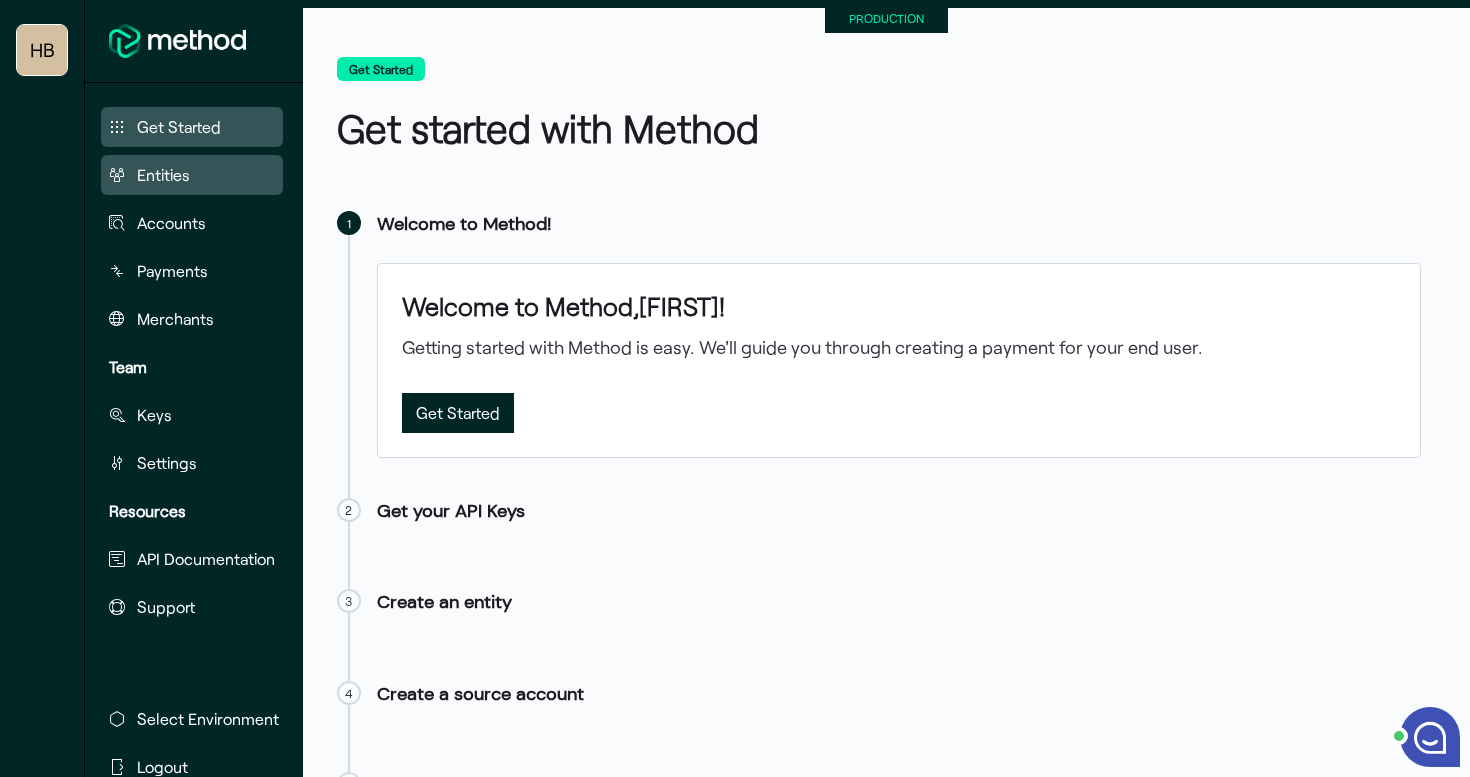 click on "Entities" at bounding box center (163, 175) 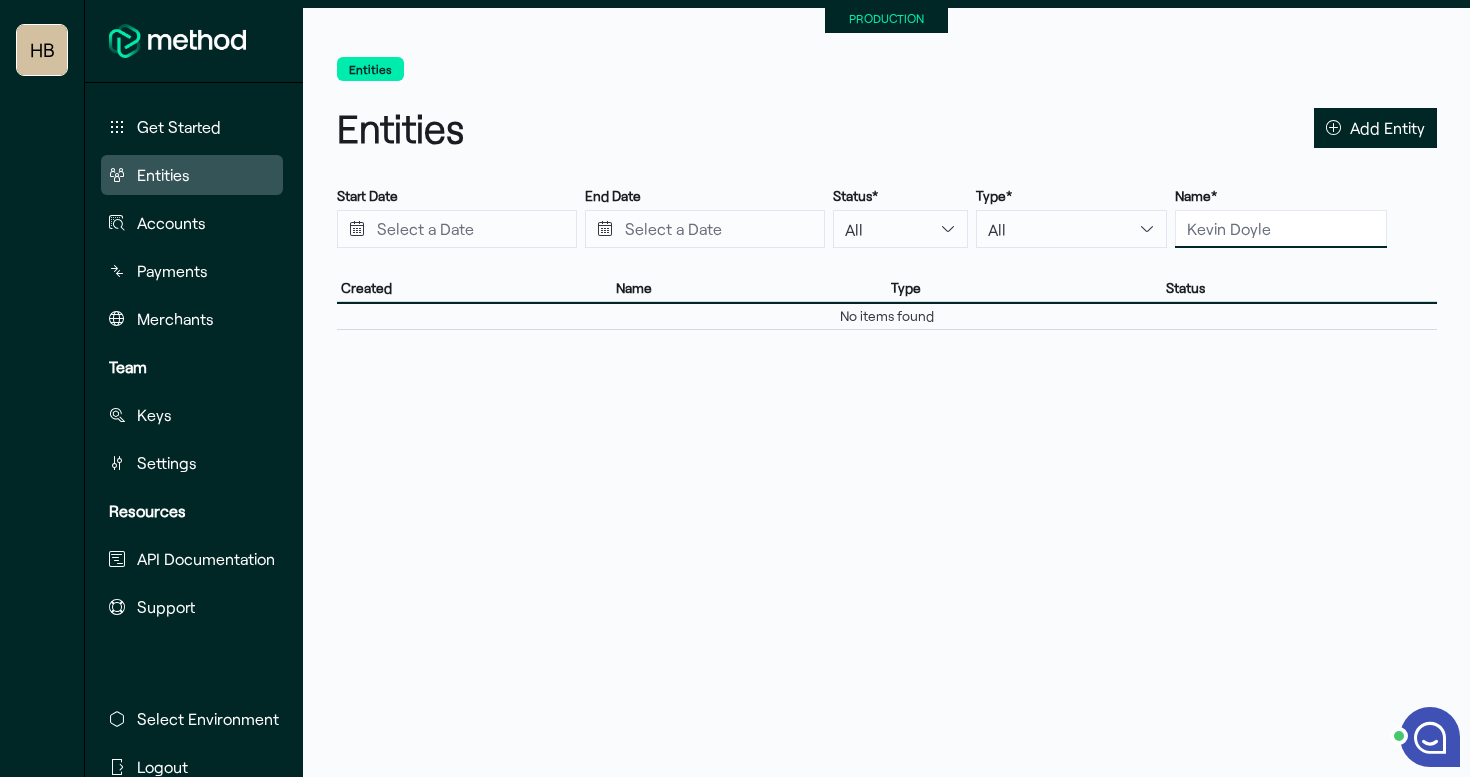 click at bounding box center (1281, 229) 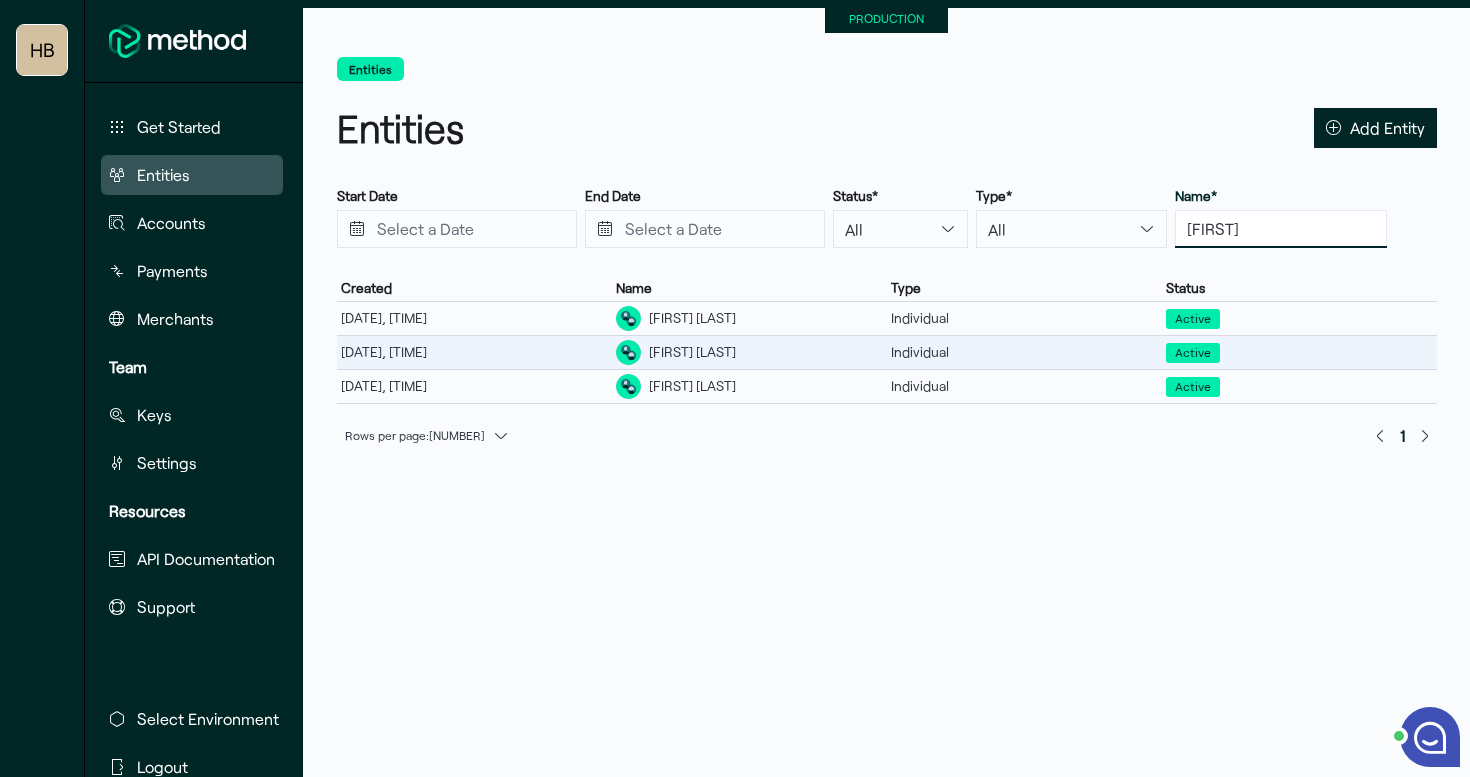 type on "[FIRST]" 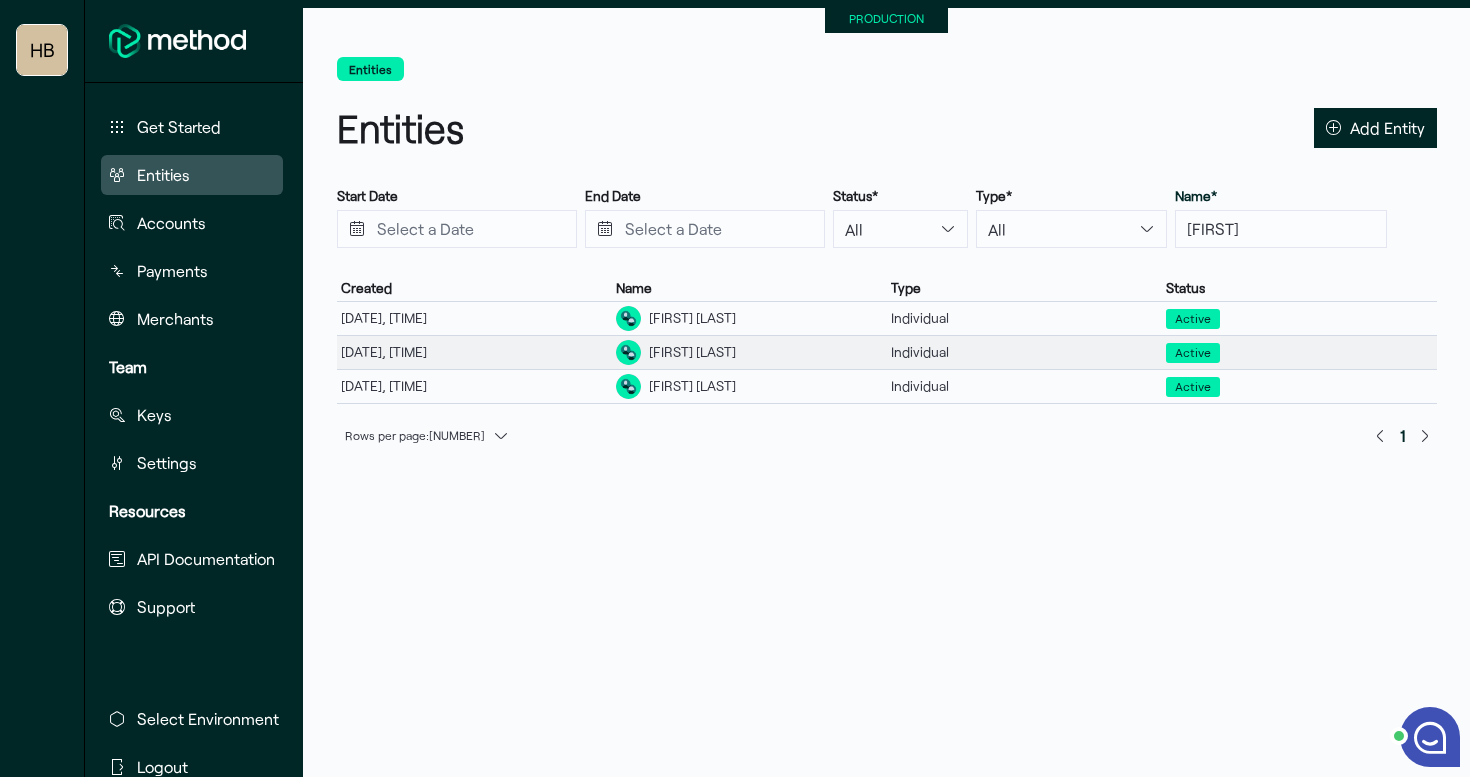 click on "[FIRST] [LAST]" at bounding box center [749, 352] 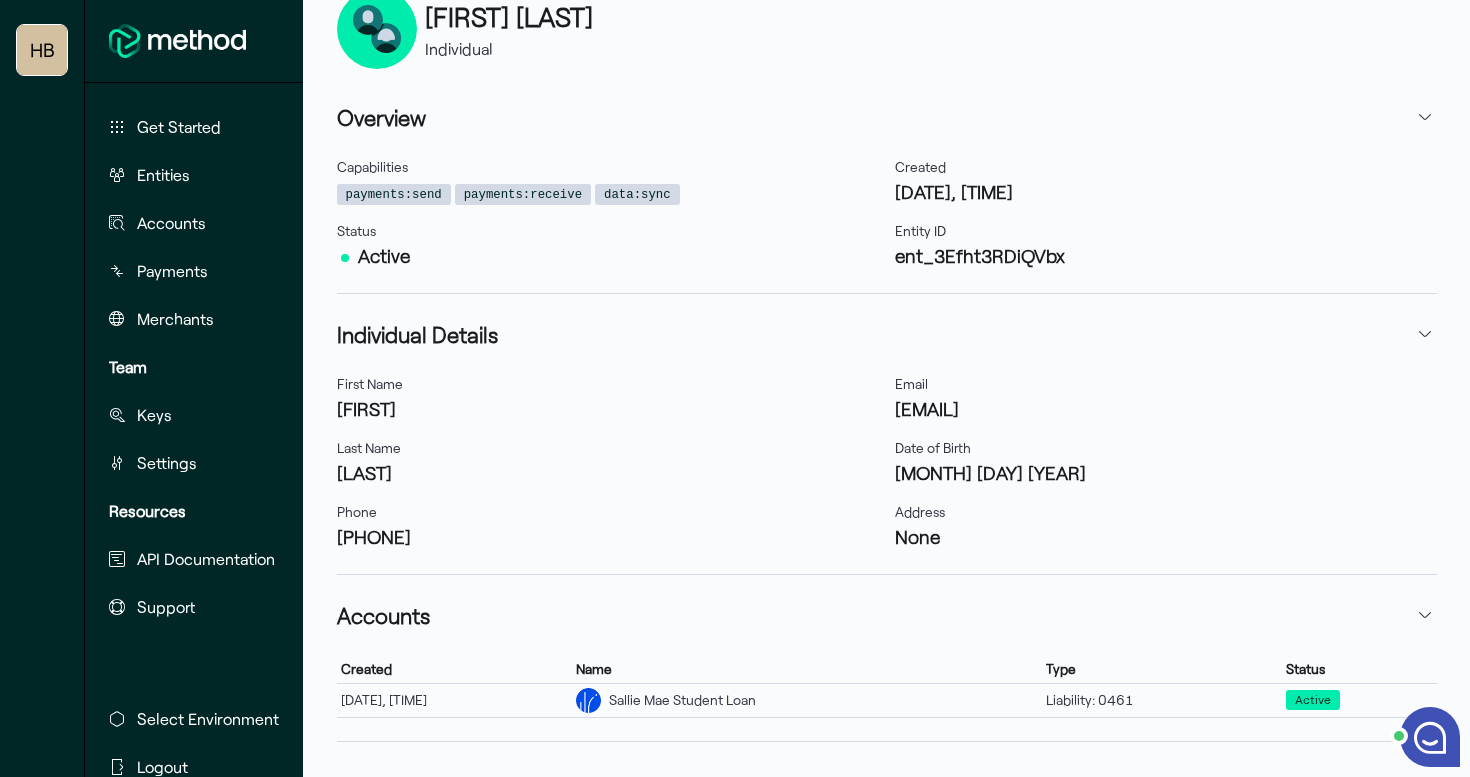 scroll, scrollTop: 268, scrollLeft: 0, axis: vertical 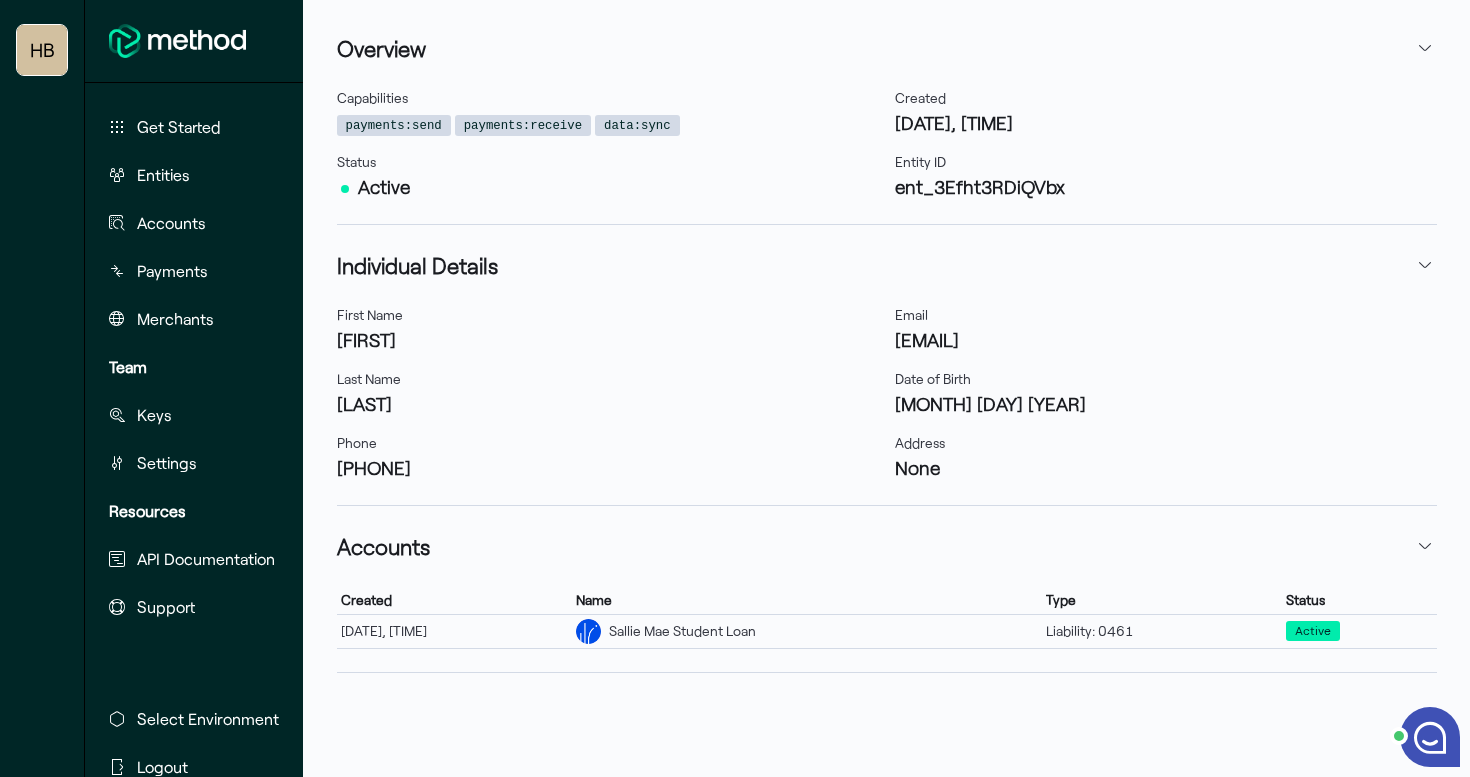 click on "Name" at bounding box center (807, 600) 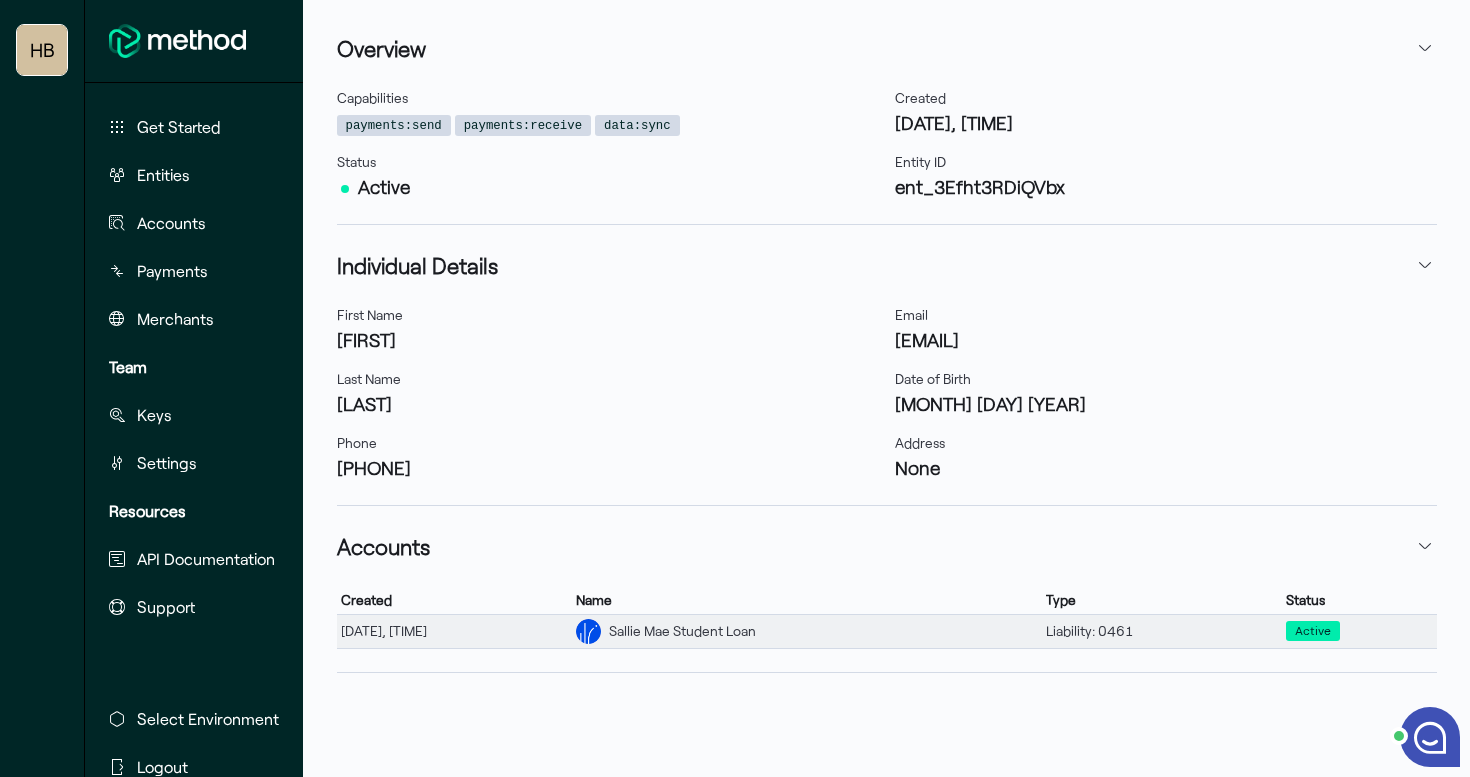 click on "Sallie Mae Student Loan" at bounding box center [682, 631] 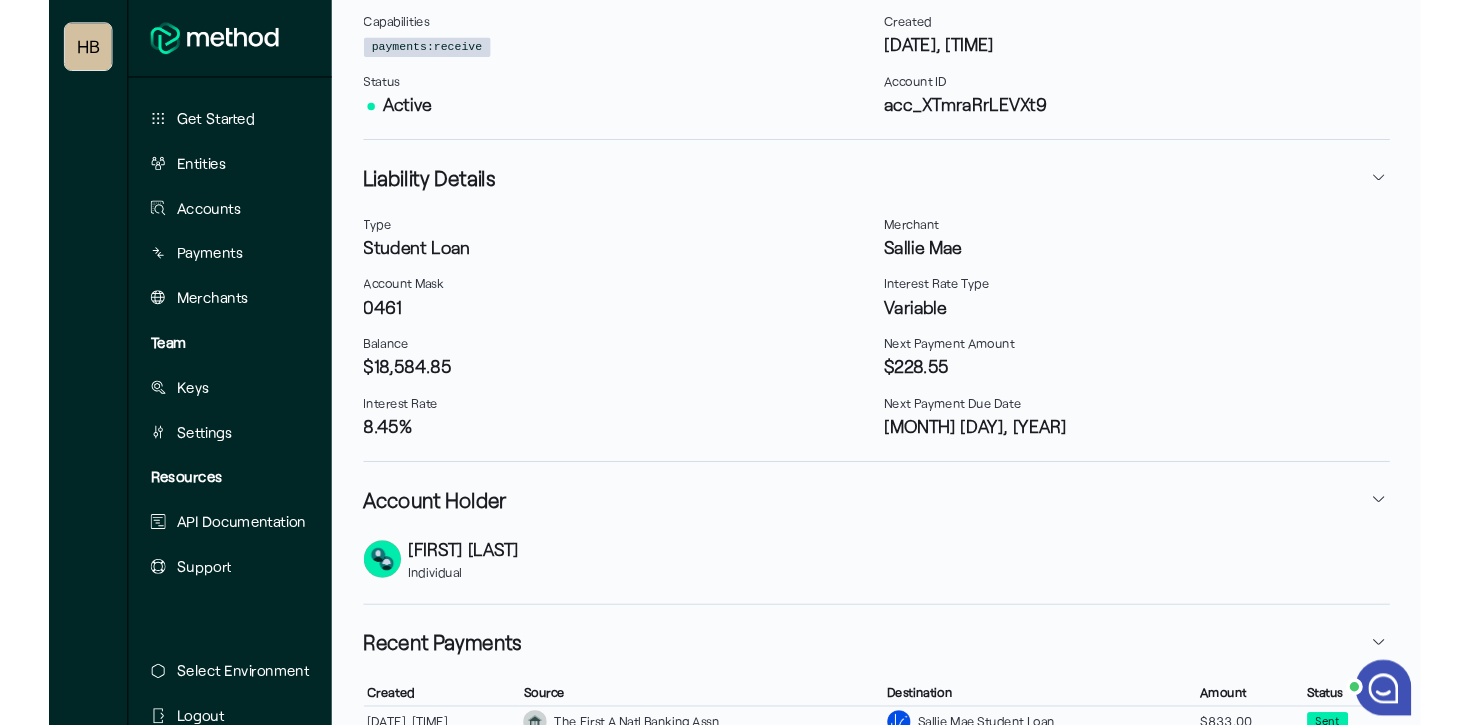 scroll, scrollTop: 336, scrollLeft: 0, axis: vertical 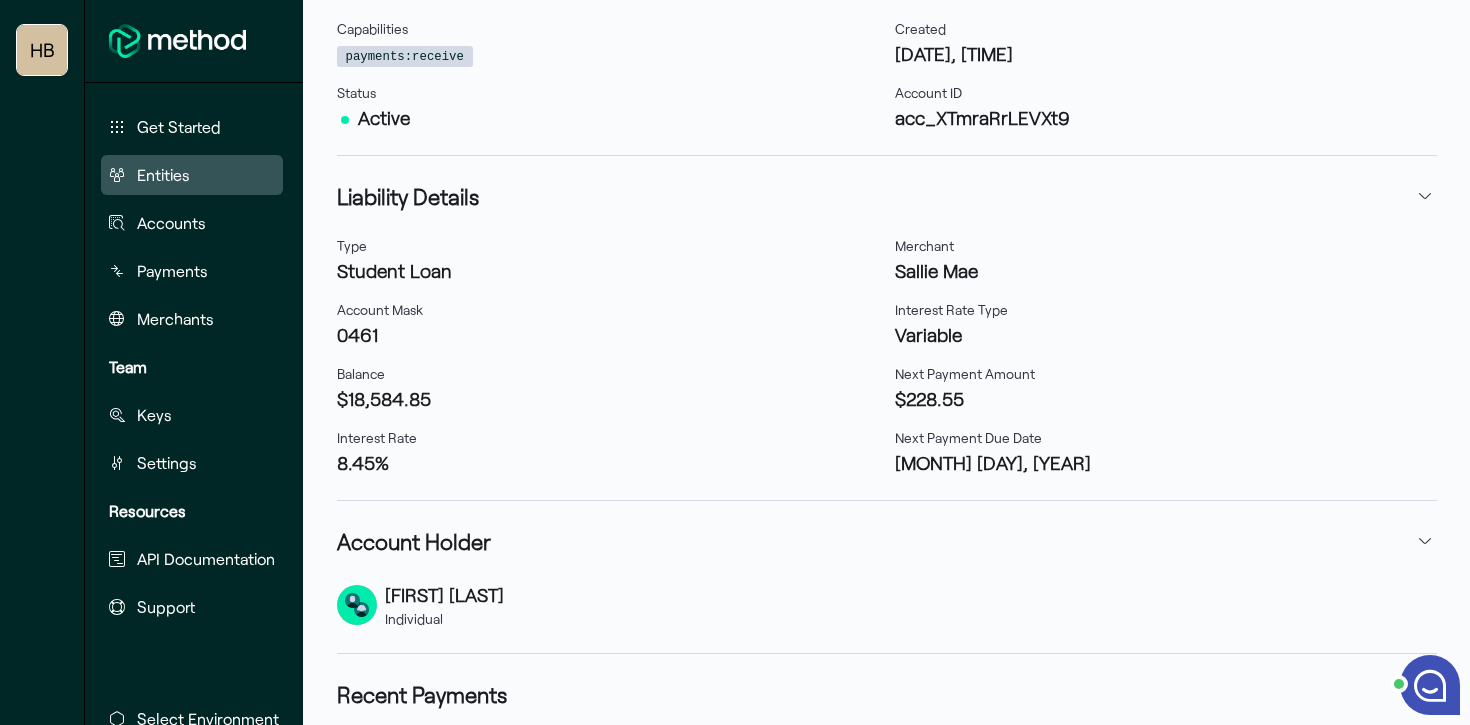 click on "Entities" at bounding box center [163, 175] 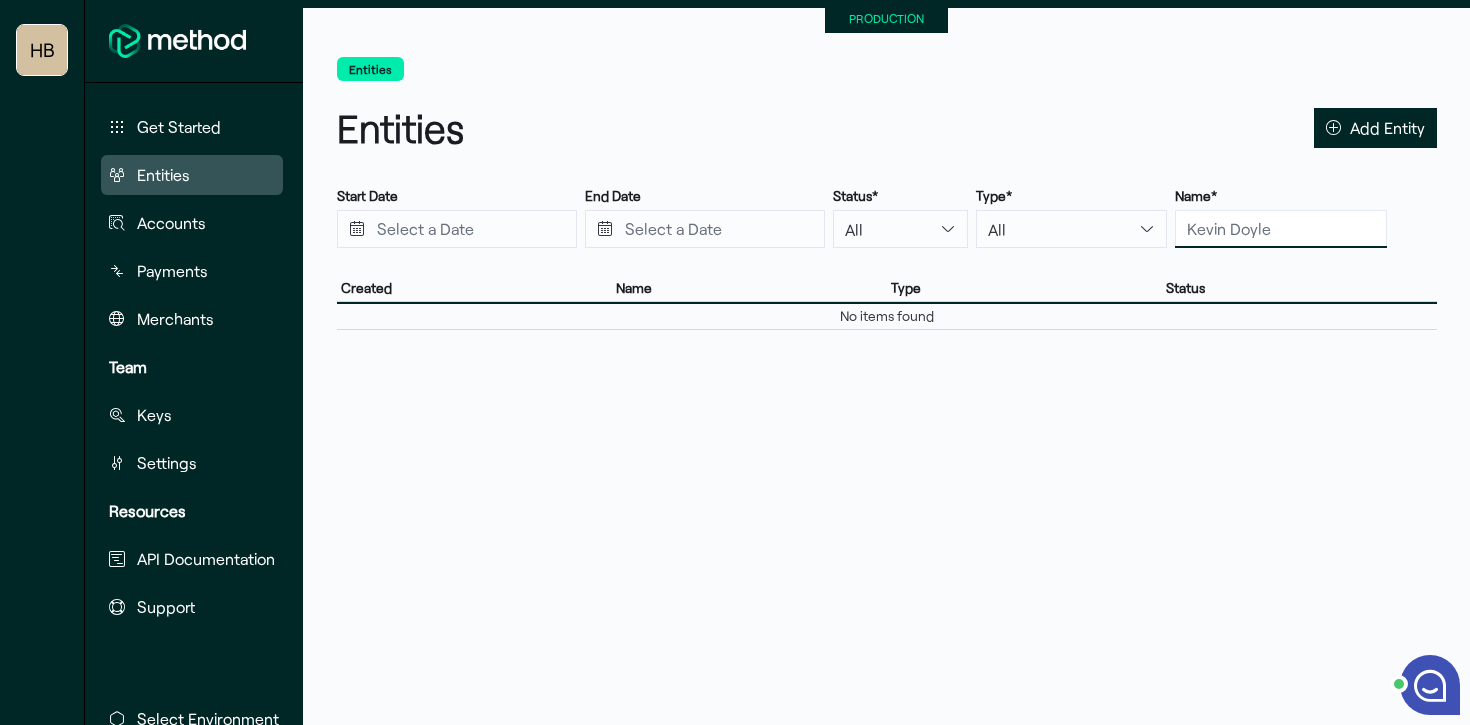 click at bounding box center [1281, 229] 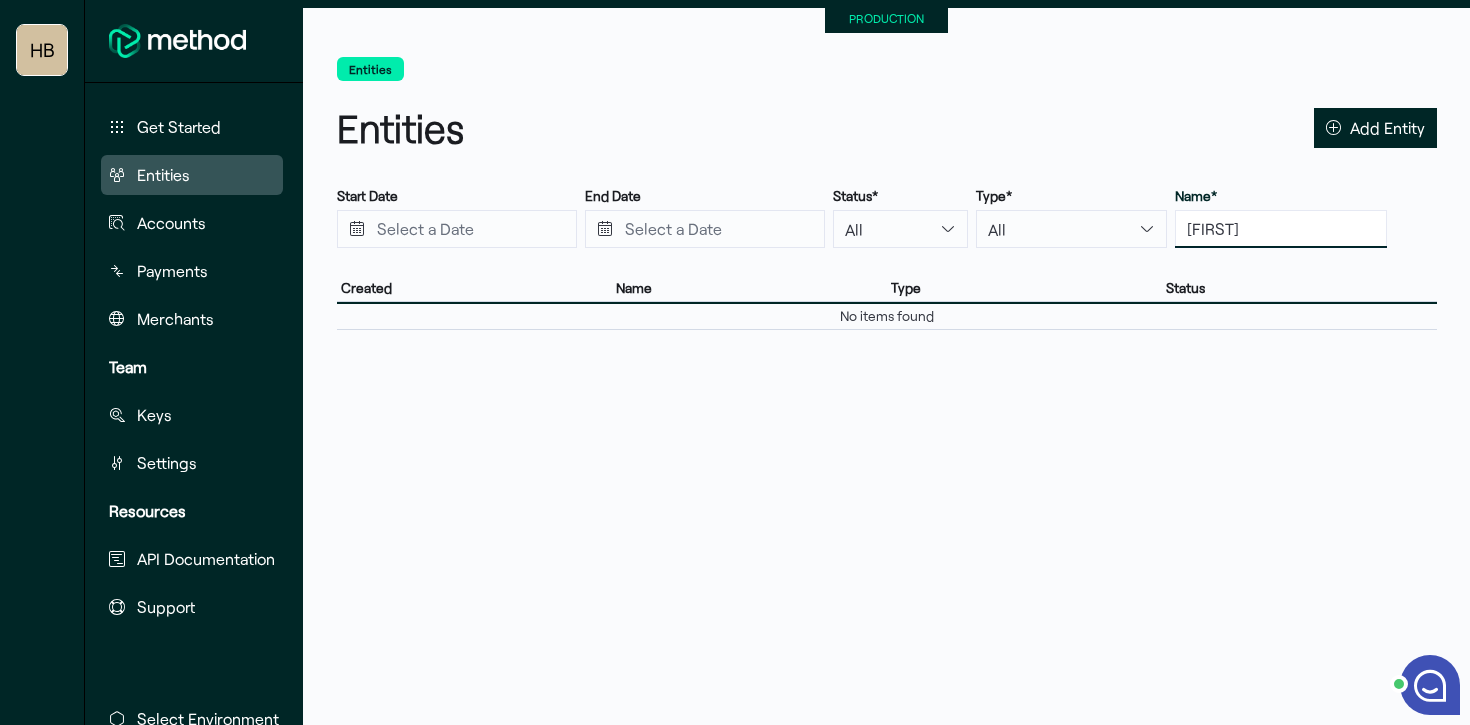 type on "r" 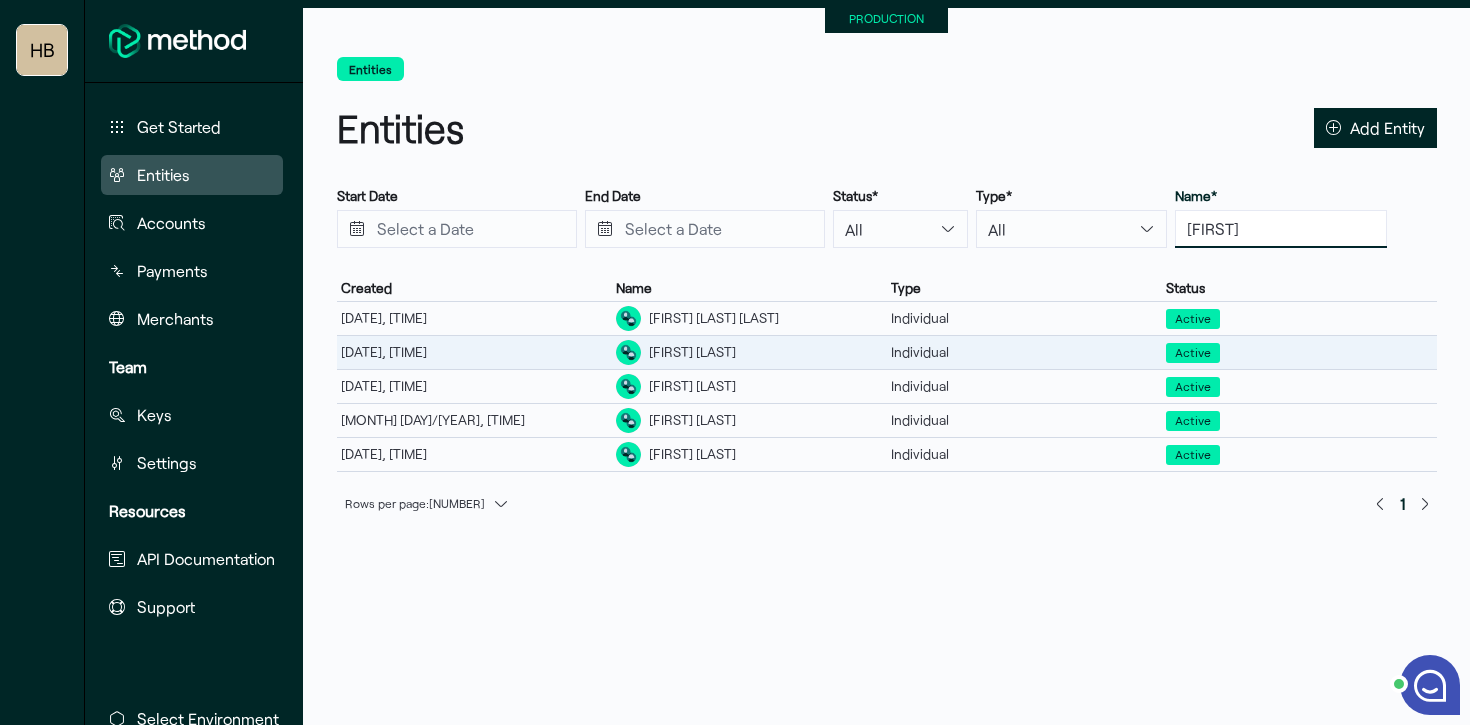 type on "[FIRST]" 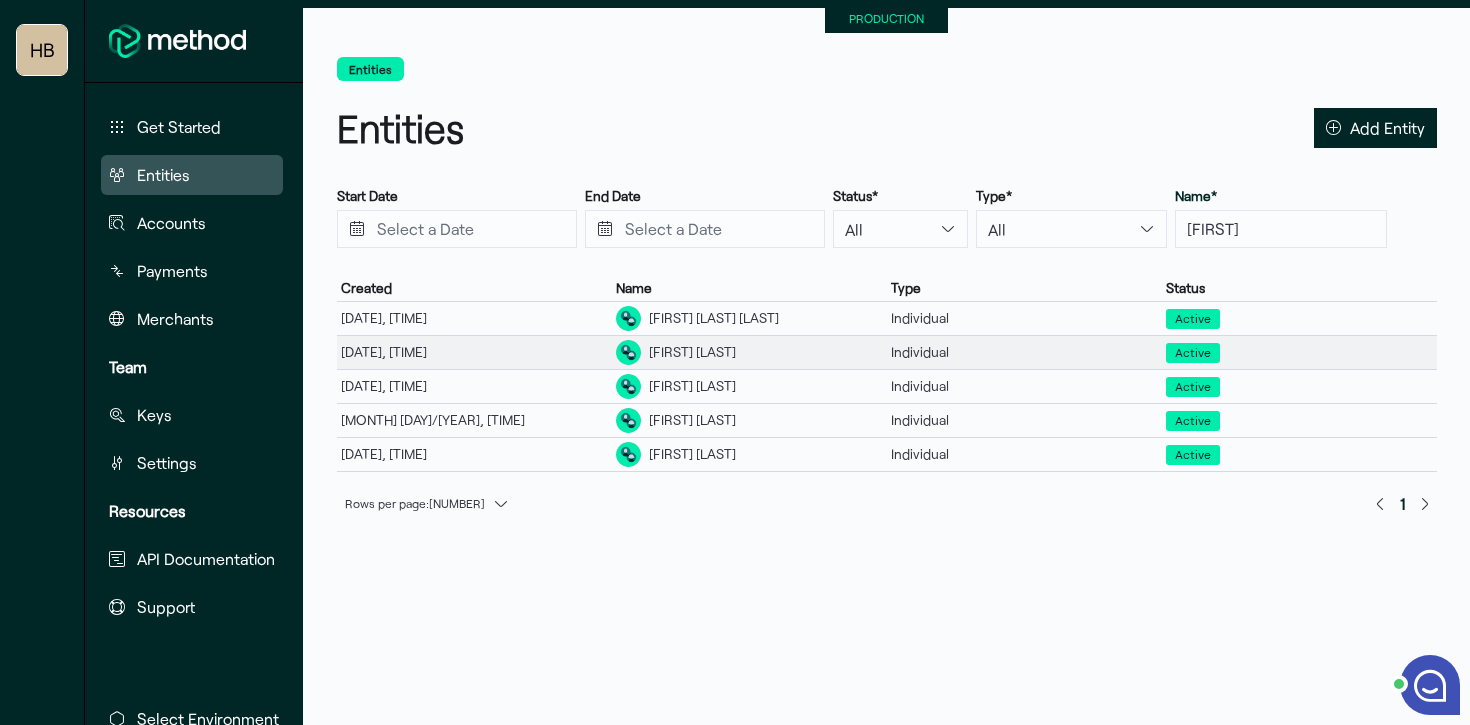 click on "[FIRST] [LAST]" at bounding box center (692, 352) 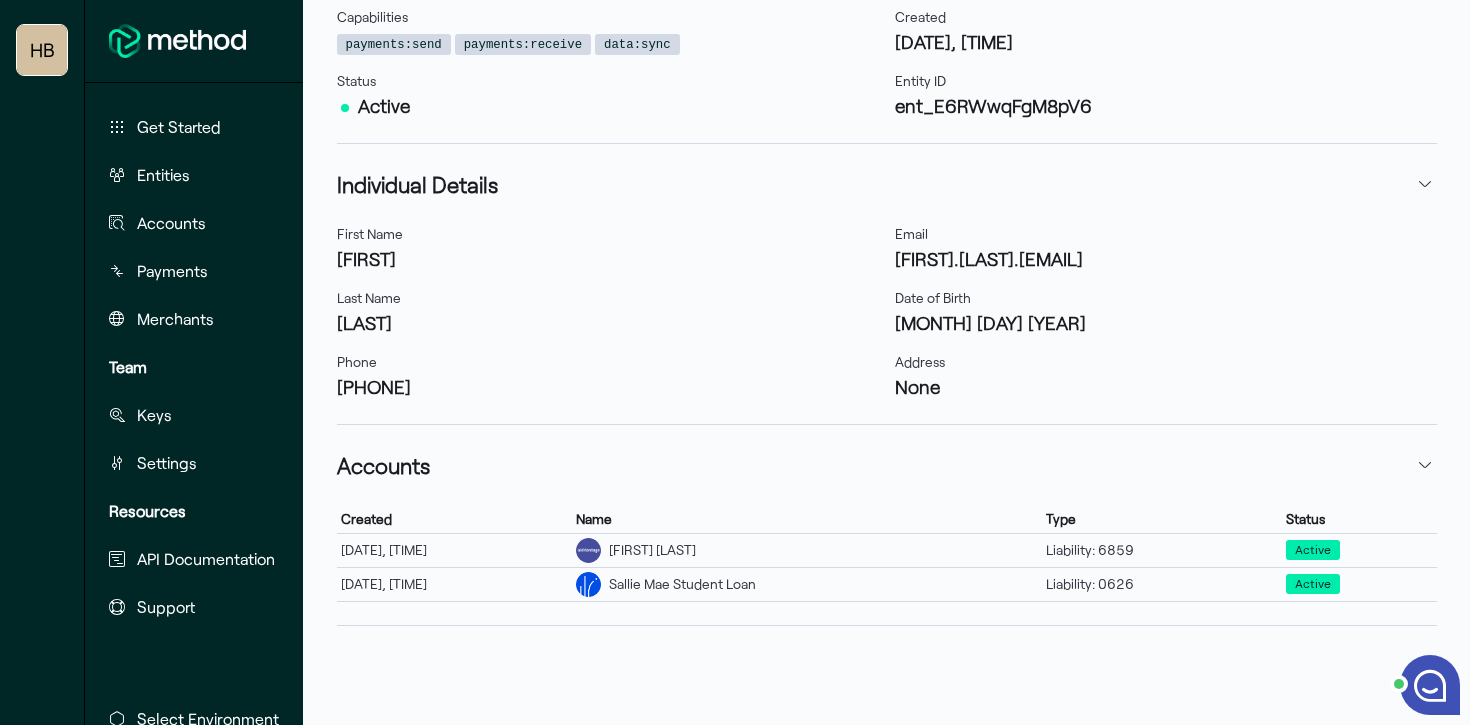 scroll, scrollTop: 354, scrollLeft: 0, axis: vertical 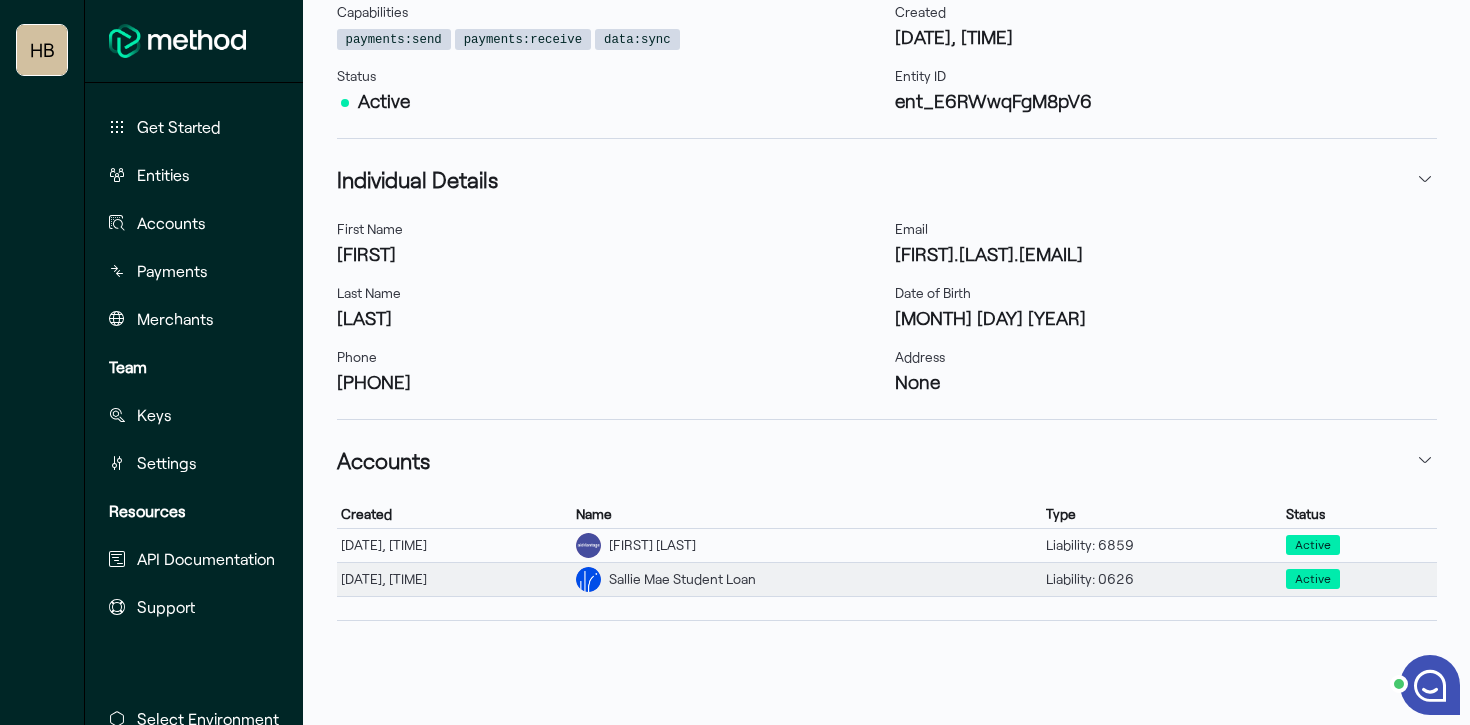 click on "Sallie Mae Student Loan" at bounding box center (682, 579) 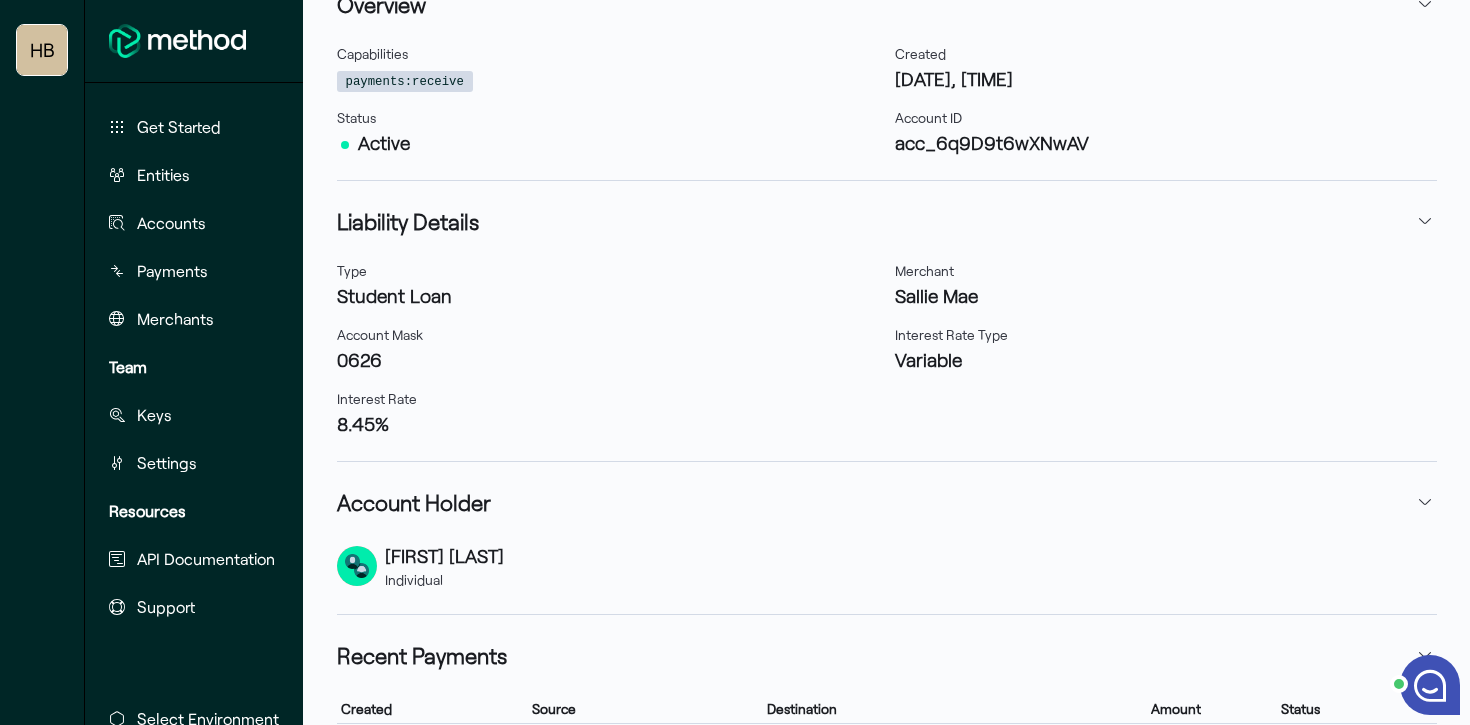 scroll, scrollTop: 282, scrollLeft: 0, axis: vertical 